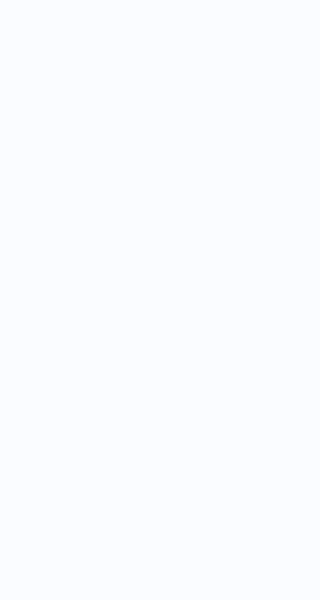 scroll, scrollTop: 0, scrollLeft: 0, axis: both 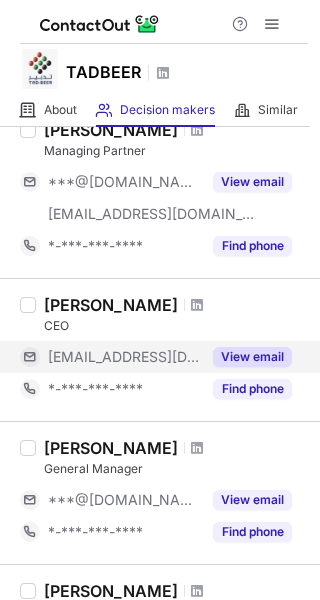 click on "View email" at bounding box center [252, 357] 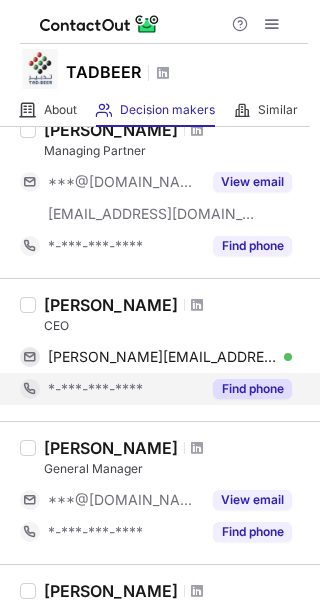 click on "Find phone" at bounding box center (252, 389) 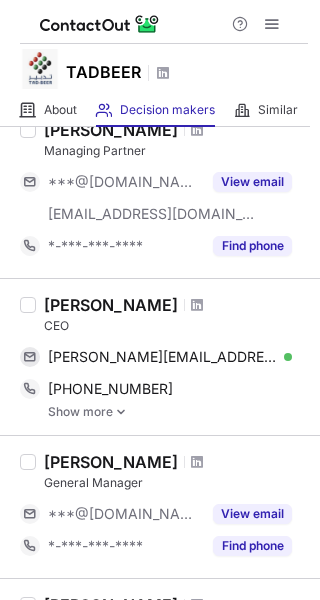 click on "Show more" at bounding box center (178, 412) 